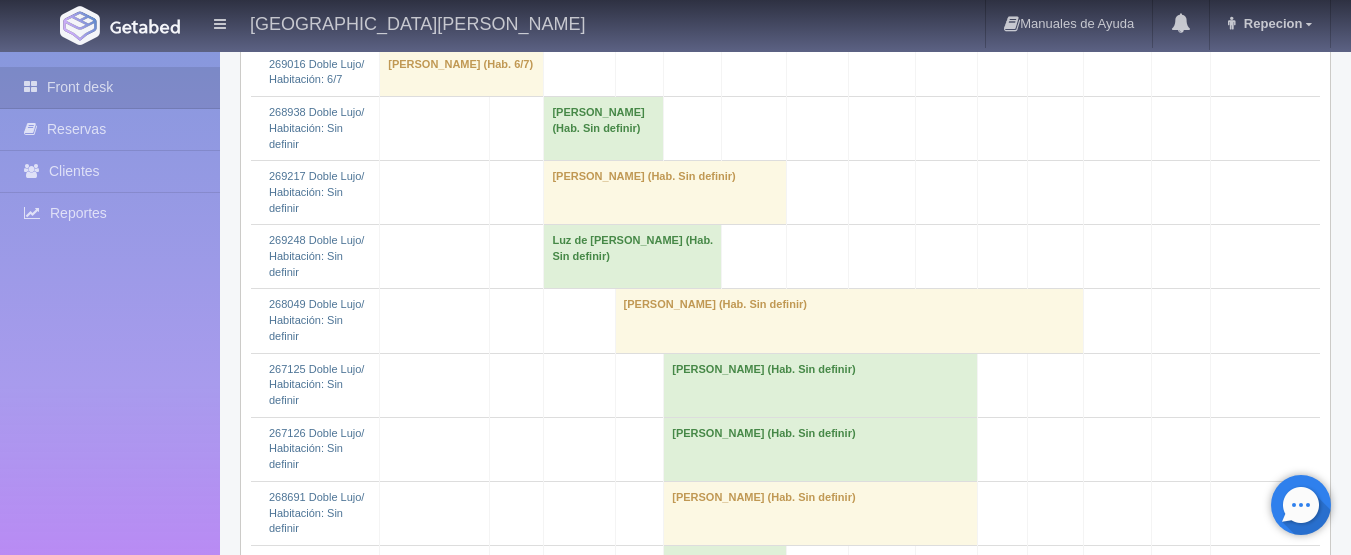 scroll, scrollTop: 700, scrollLeft: 0, axis: vertical 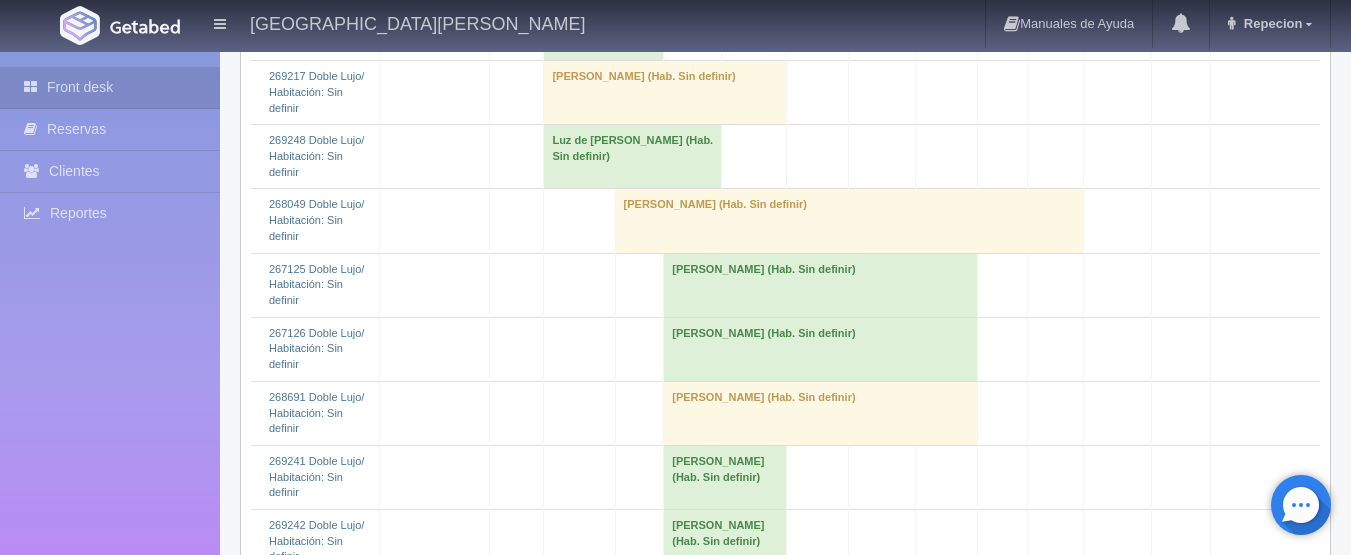 click on "Luz de selene Aguilera 												(Hab. Sin definir)" at bounding box center (633, 157) 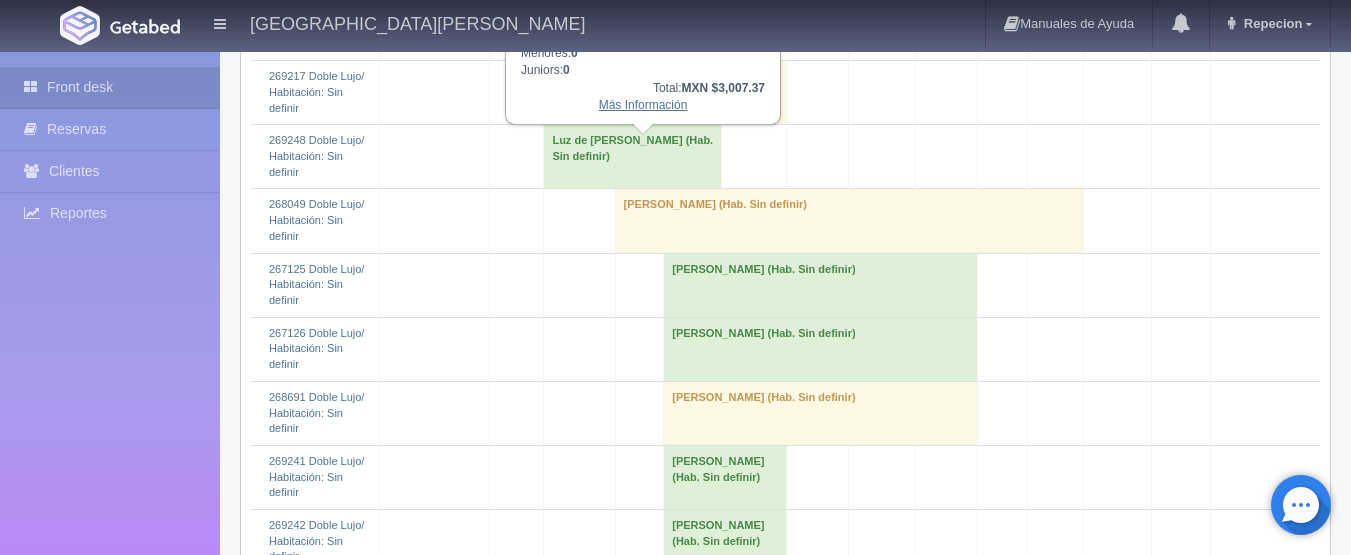 click on "Más Información" at bounding box center (643, 105) 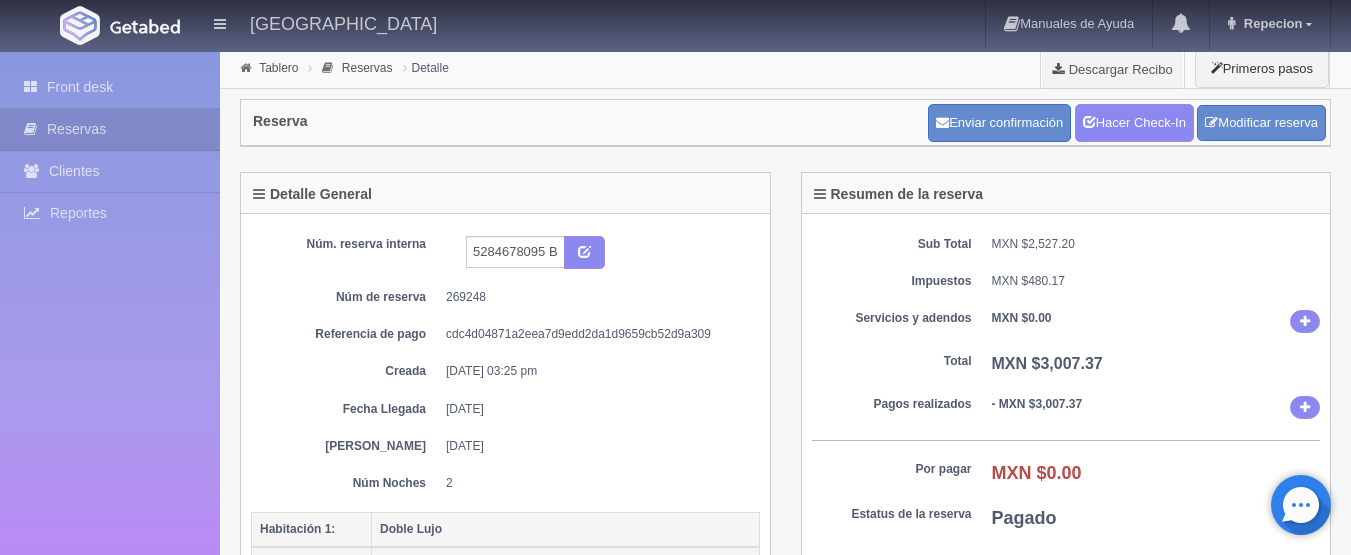 scroll, scrollTop: 0, scrollLeft: 0, axis: both 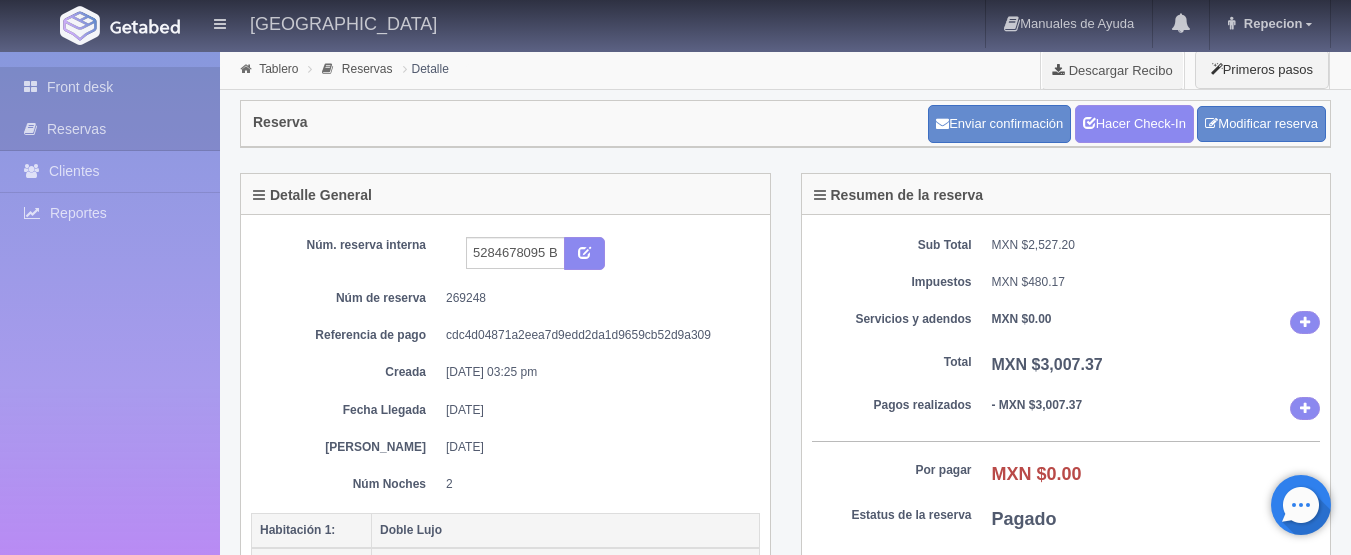 click on "Front desk" at bounding box center [110, 87] 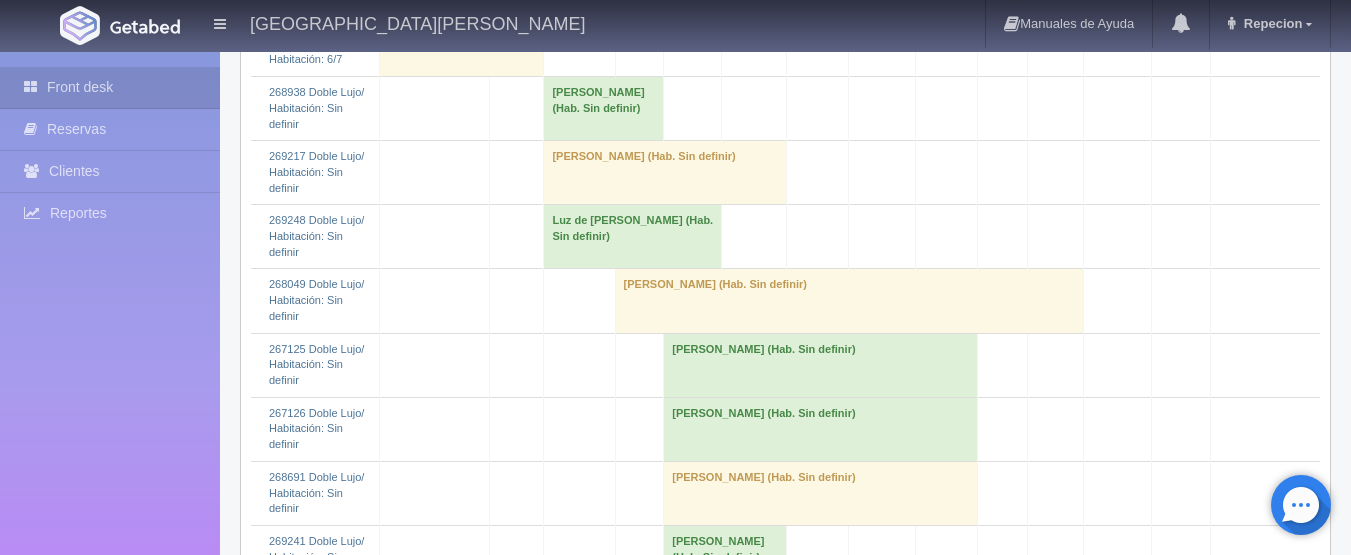 scroll, scrollTop: 700, scrollLeft: 0, axis: vertical 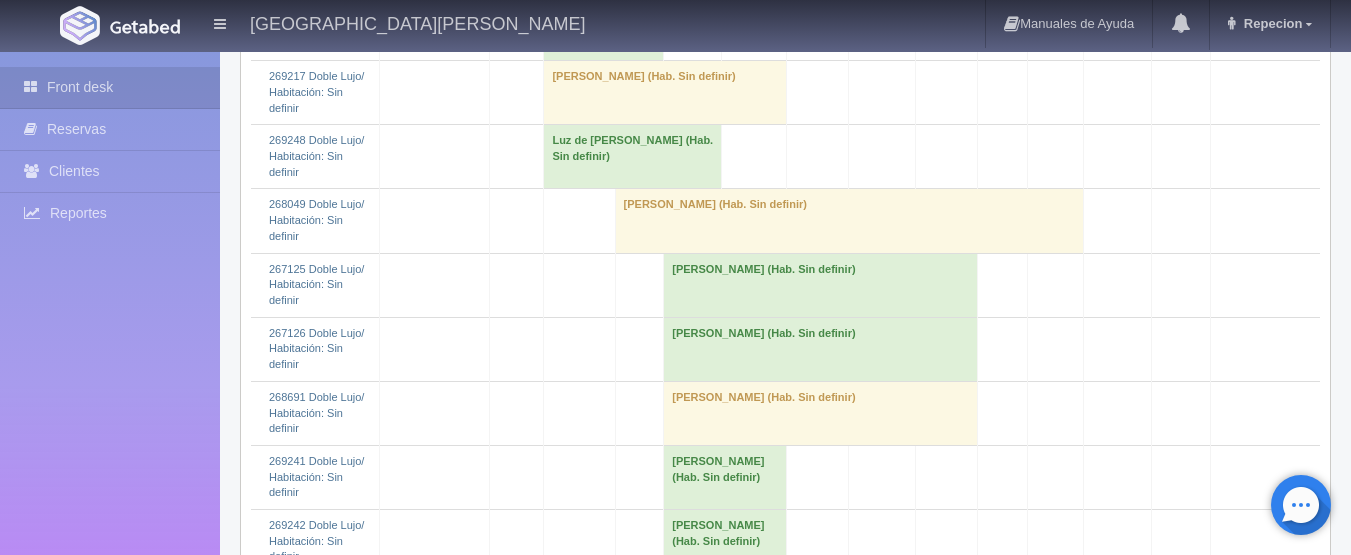 click on "Luz de selene Aguilera 												(Hab. Sin definir)" at bounding box center (633, 157) 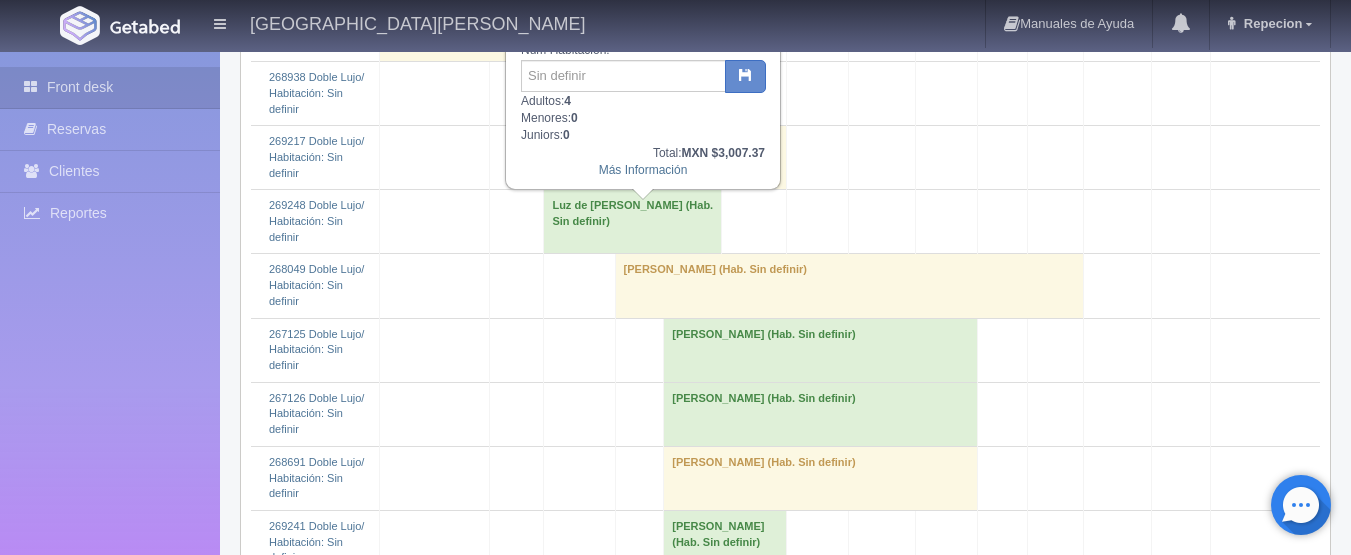 scroll, scrollTop: 600, scrollLeft: 0, axis: vertical 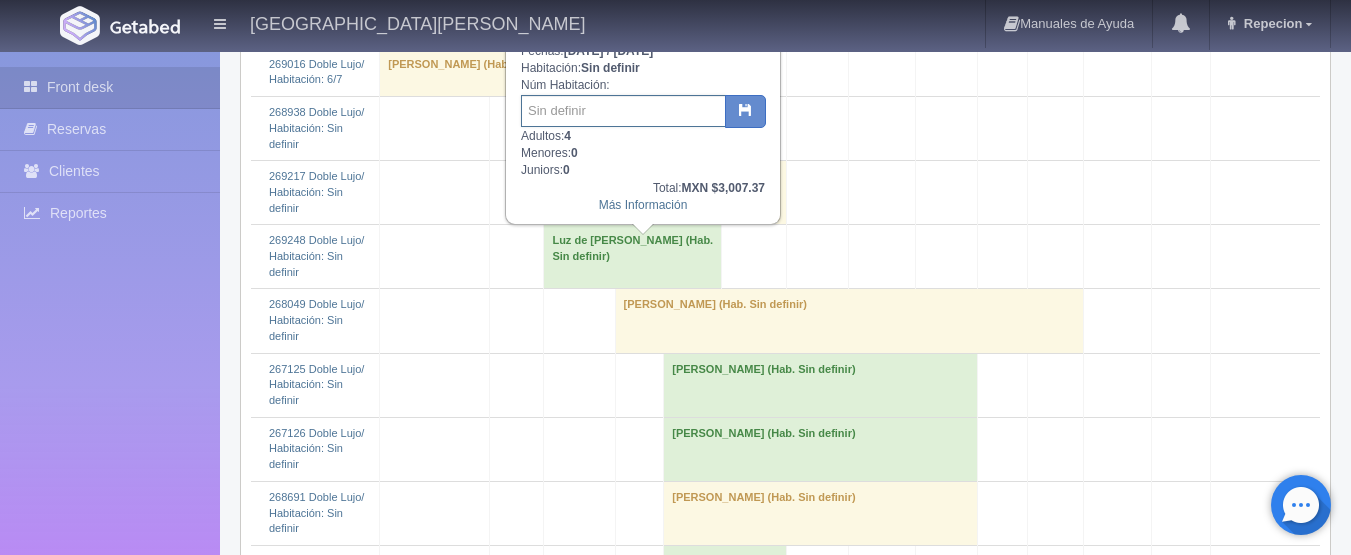 click at bounding box center [623, 111] 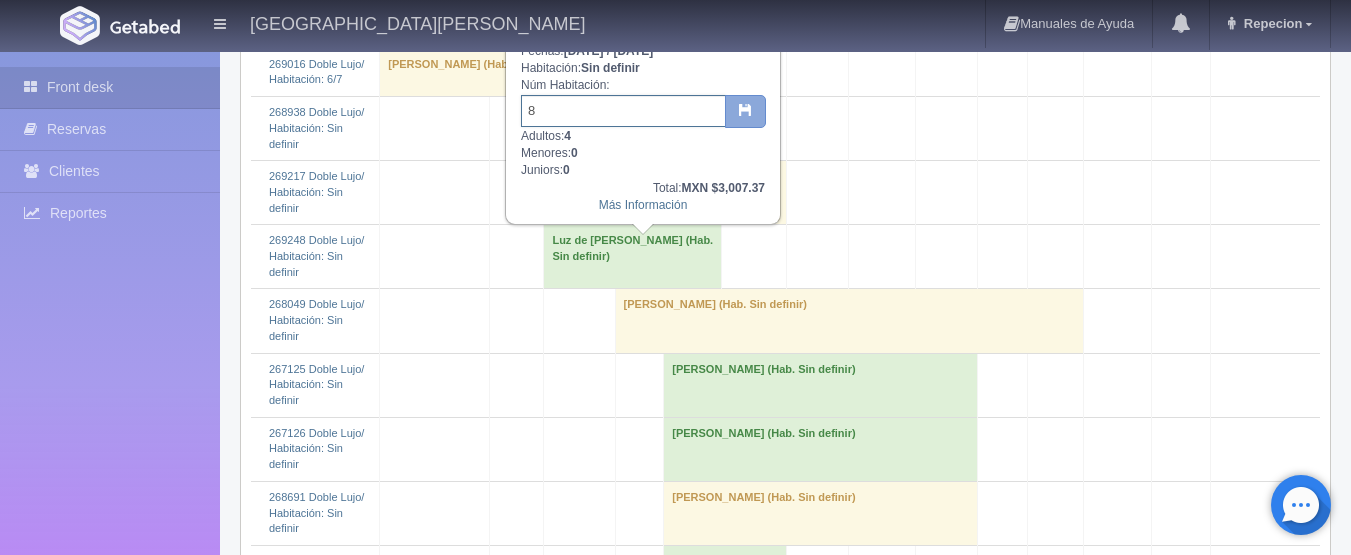 type on "8" 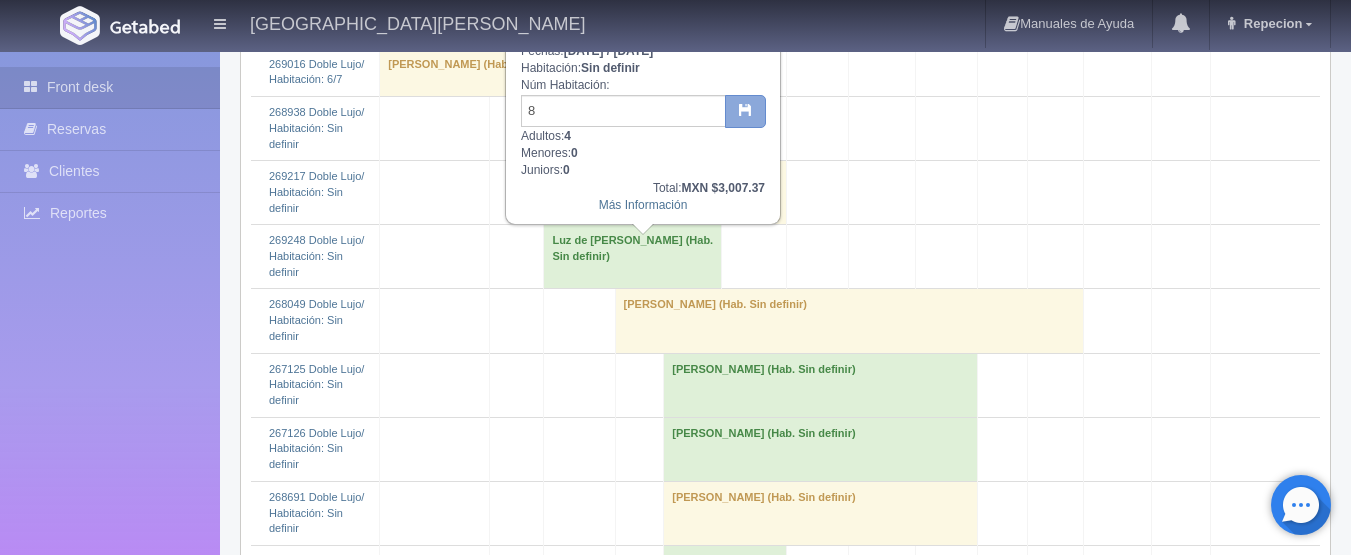 click at bounding box center (745, 109) 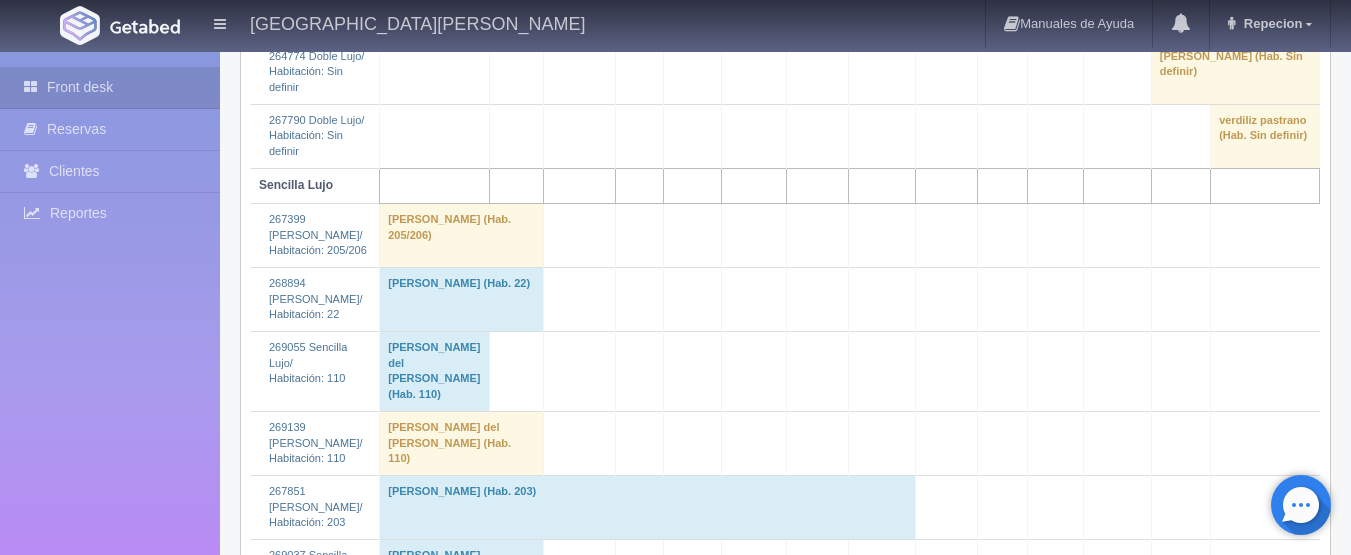 scroll, scrollTop: 2600, scrollLeft: 0, axis: vertical 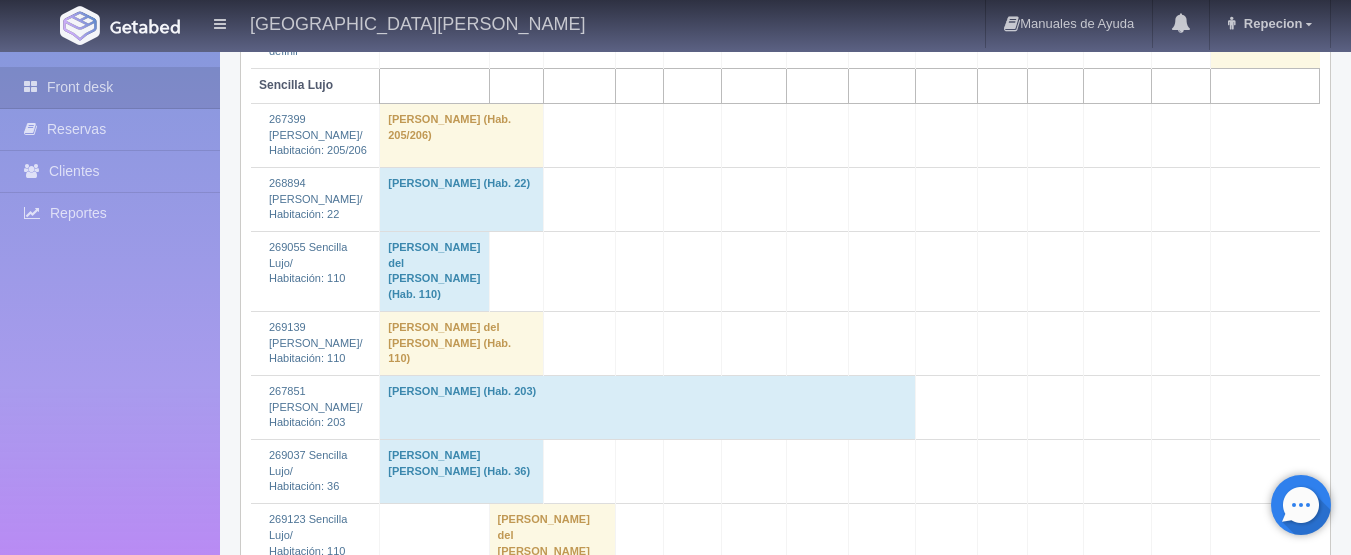 click on "Juan Isaias Ladera Hernandez 												(Hab. Sin definir)" at bounding box center [633, 688] 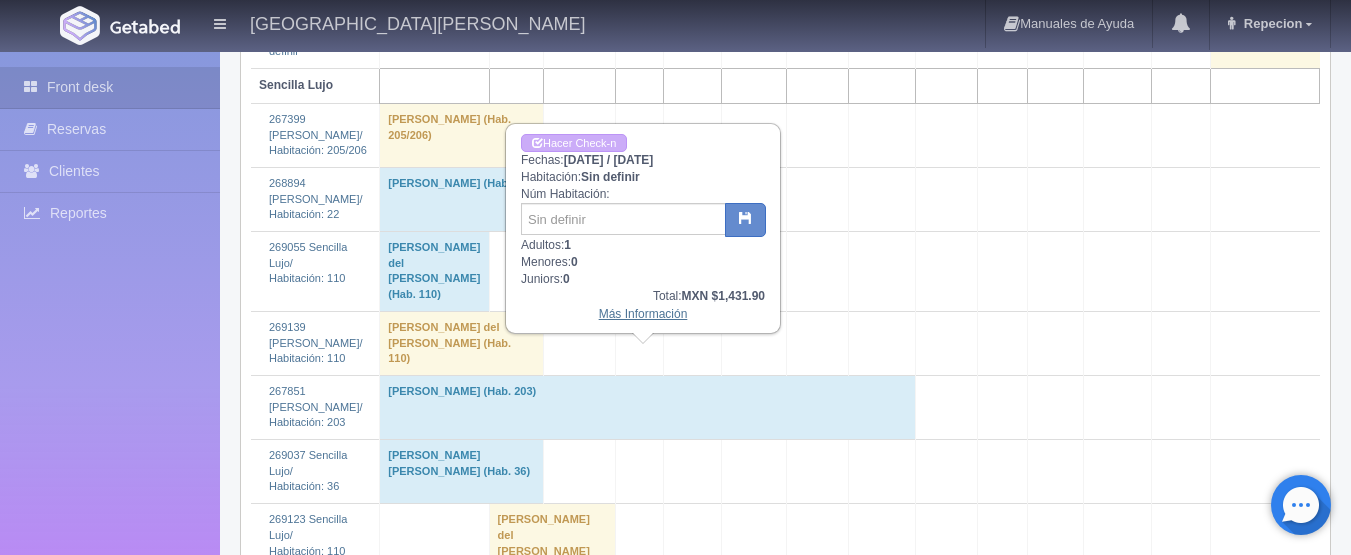 click on "Más Información" at bounding box center [643, 314] 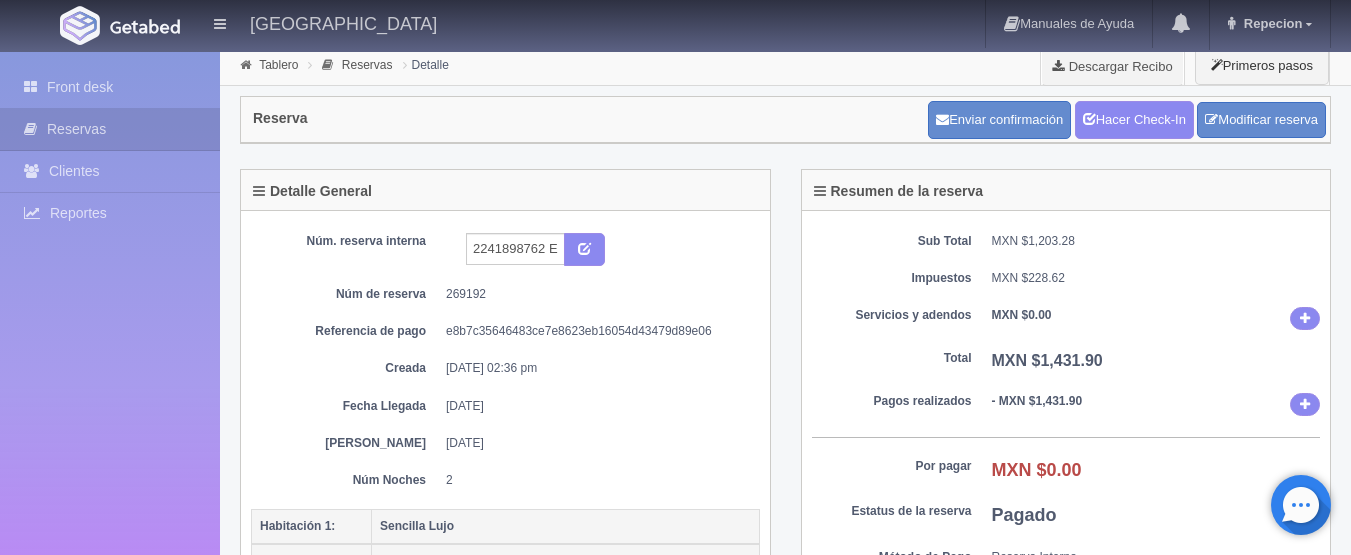 scroll, scrollTop: 0, scrollLeft: 0, axis: both 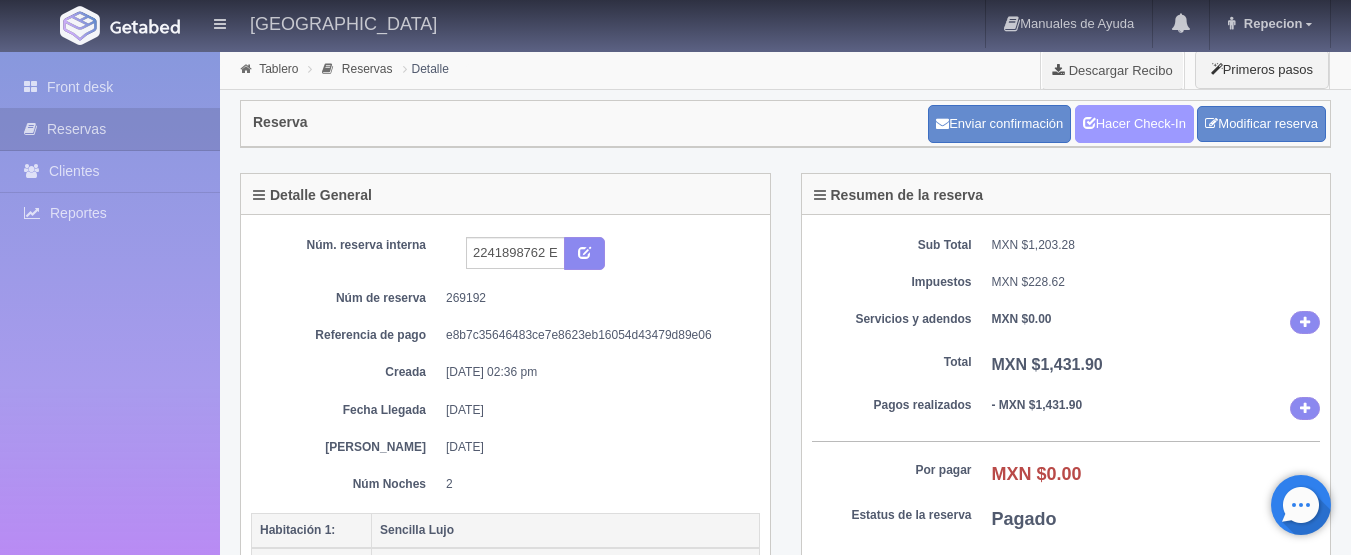 click on "Hacer Check-In" at bounding box center [1134, 124] 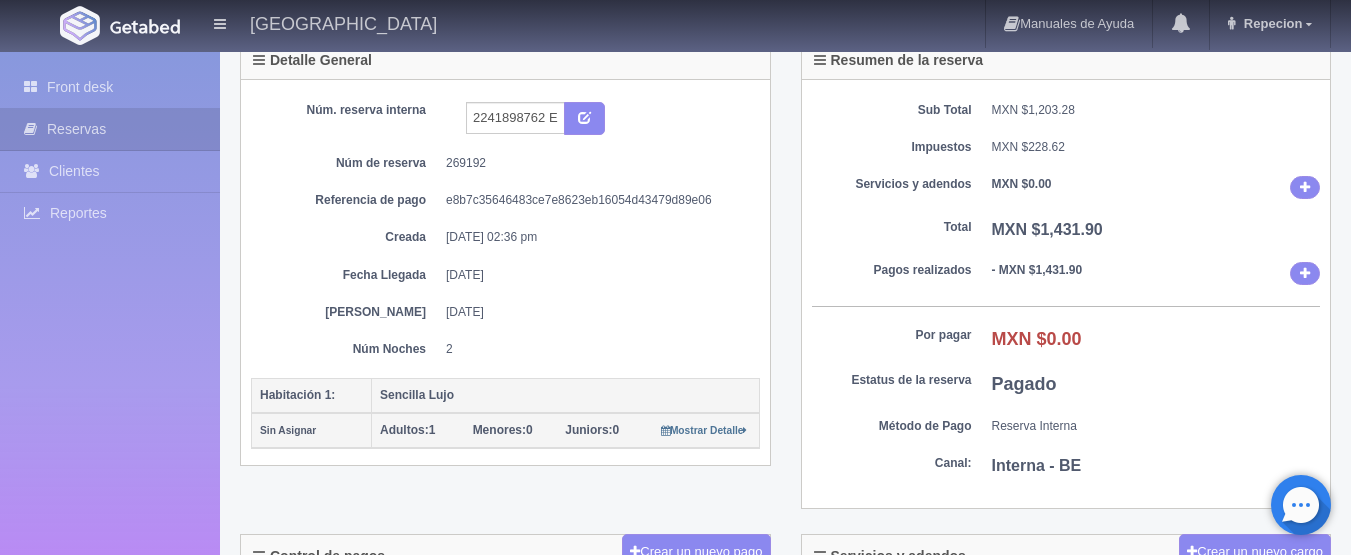 scroll, scrollTop: 100, scrollLeft: 0, axis: vertical 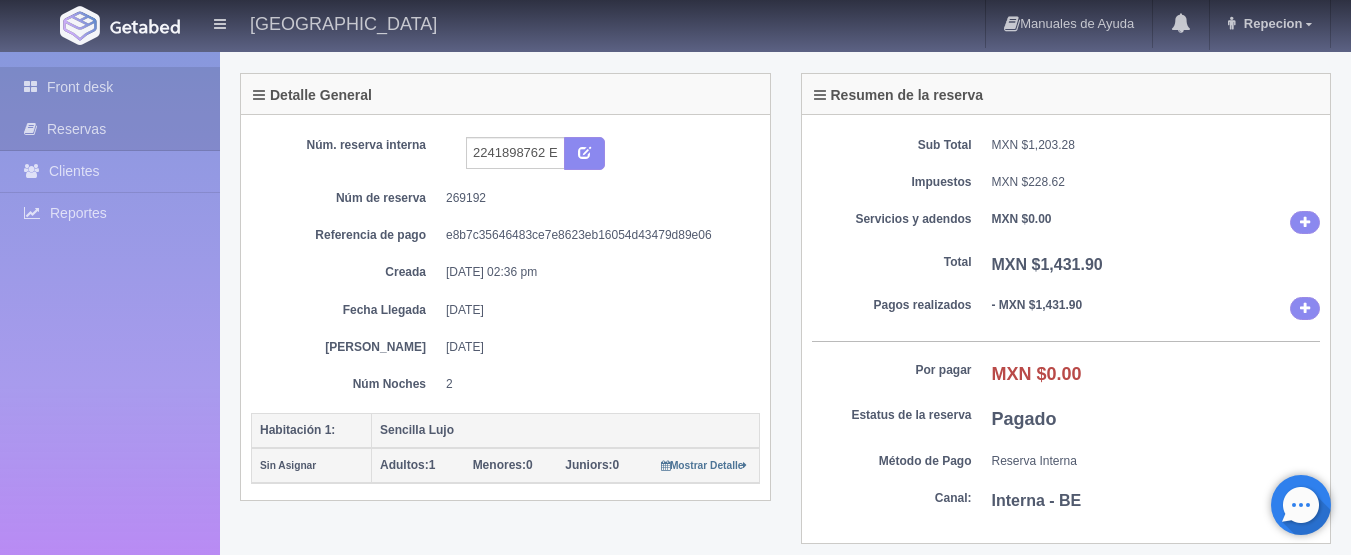 click on "Front desk" at bounding box center [110, 87] 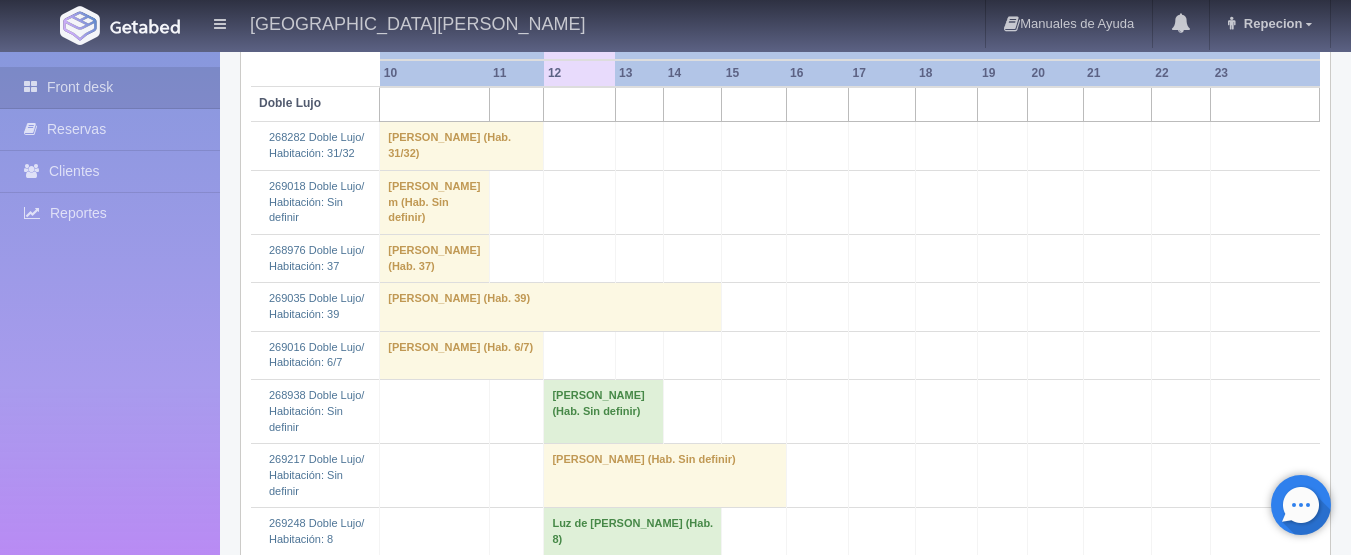 scroll, scrollTop: 500, scrollLeft: 0, axis: vertical 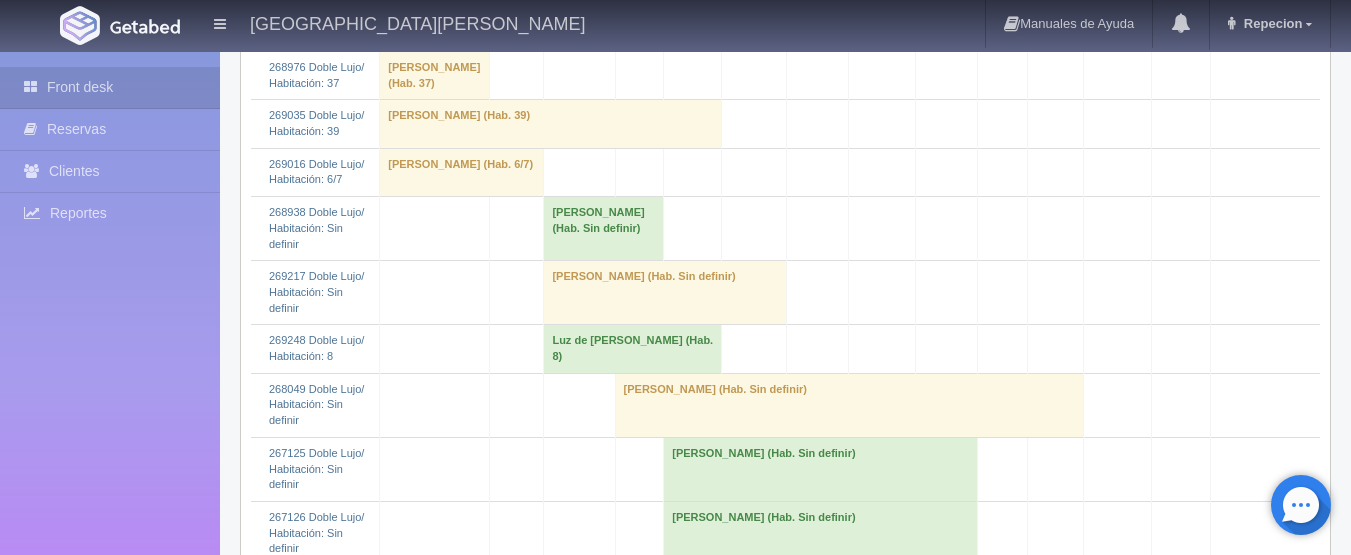 click on "Luz de selene Aguilera 												(Hab. 8)" at bounding box center (633, 349) 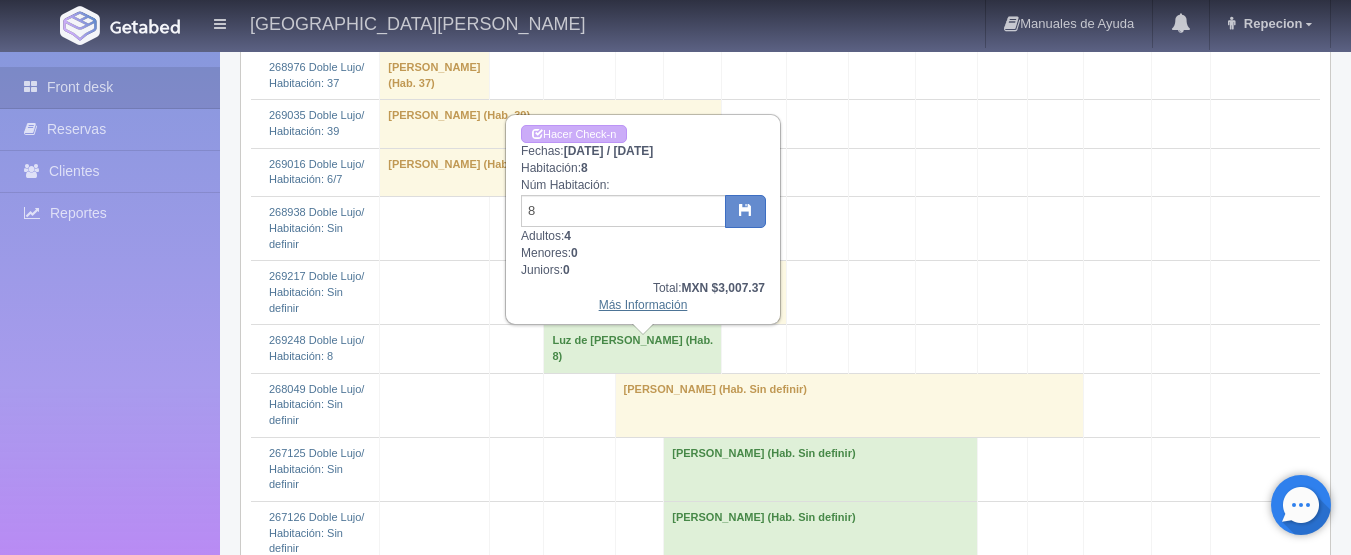 click on "Más Información" at bounding box center (643, 305) 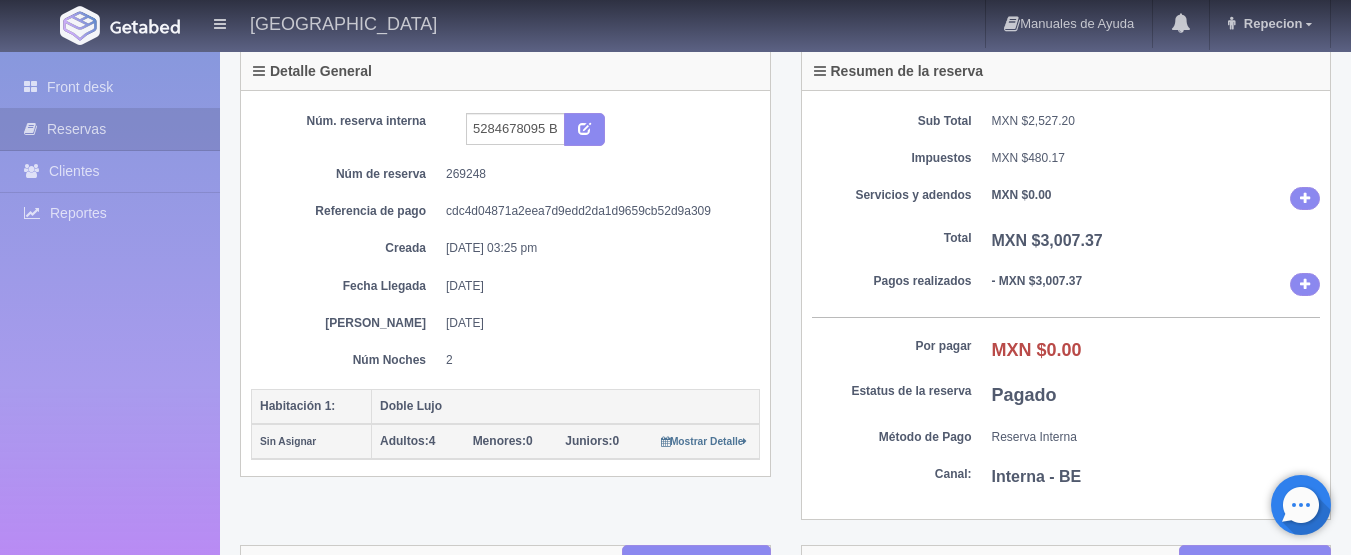 scroll, scrollTop: 100, scrollLeft: 0, axis: vertical 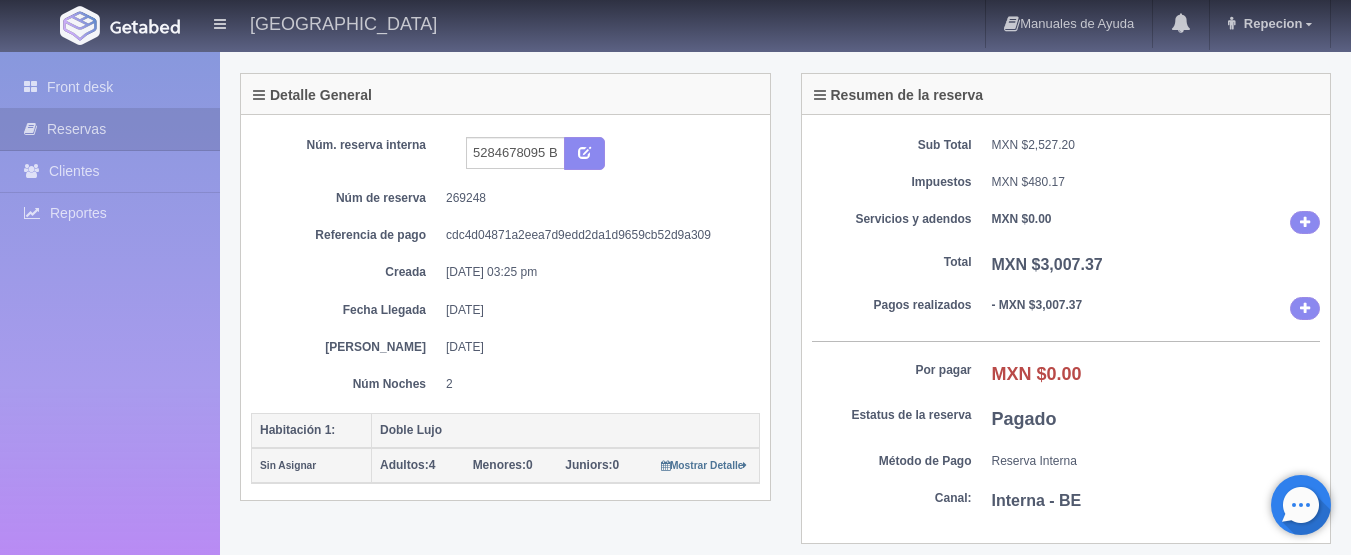 click on "Detalle General" at bounding box center (505, 94) 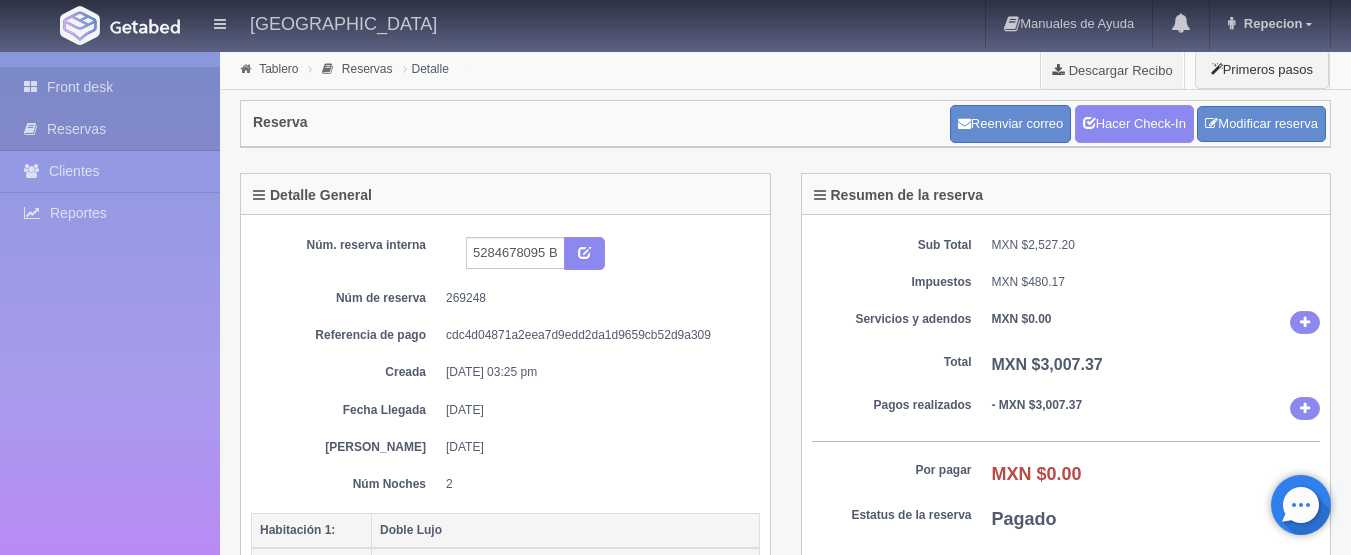 click on "Front desk" at bounding box center [110, 87] 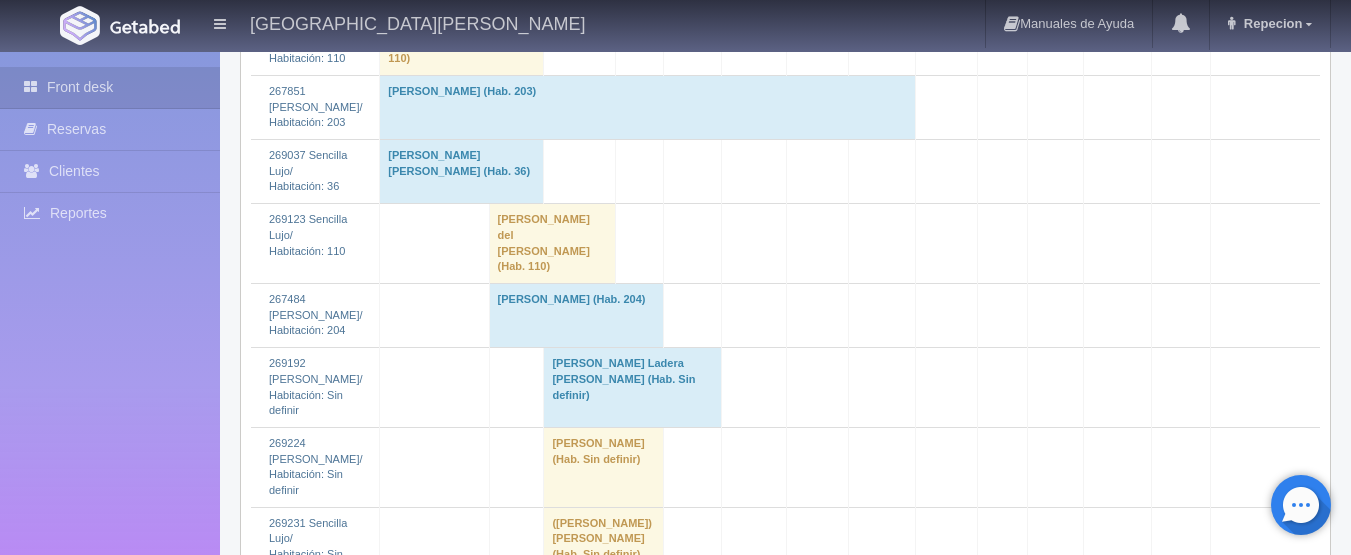 scroll, scrollTop: 2800, scrollLeft: 0, axis: vertical 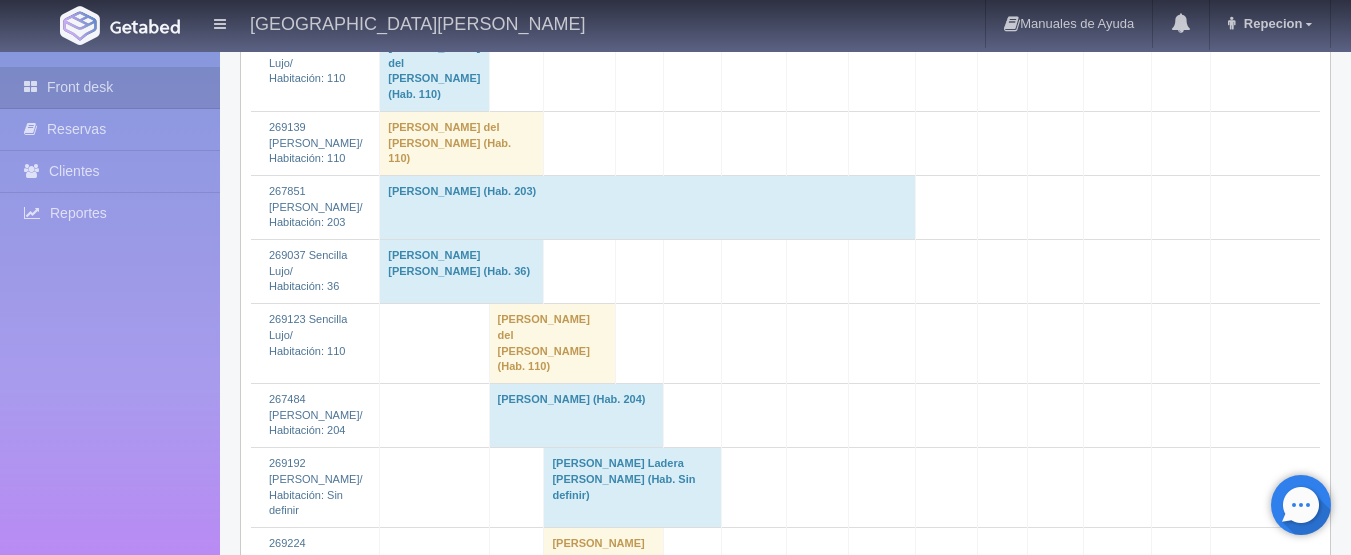 click on "[PERSON_NAME] Ladera [PERSON_NAME] 												(Hab. Sin definir)" at bounding box center [633, 488] 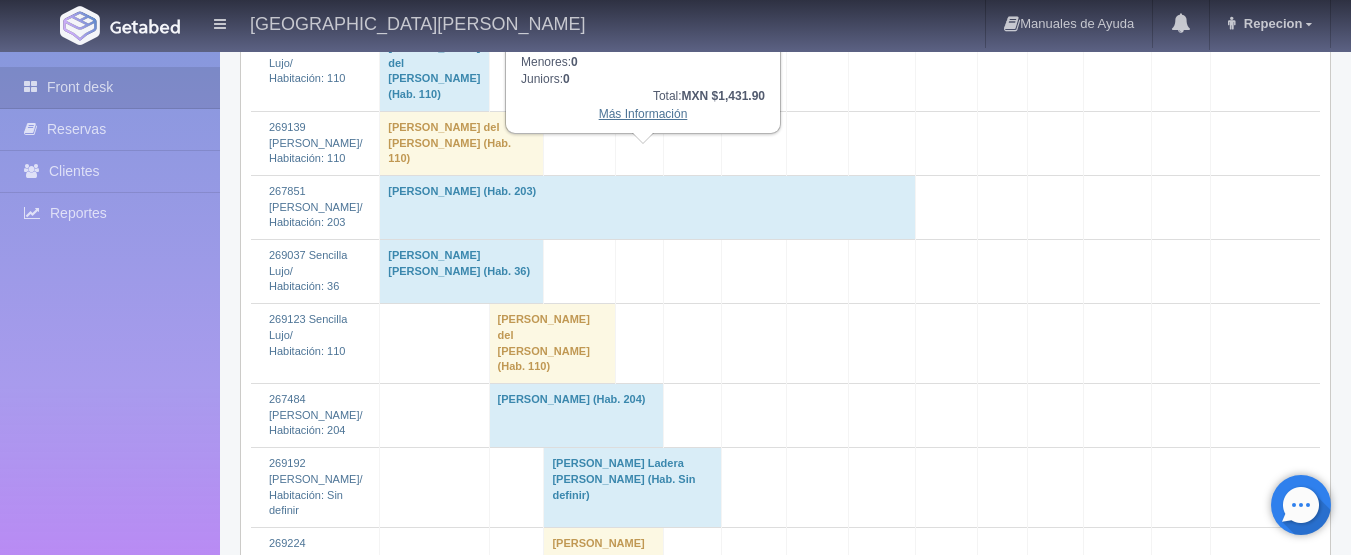 click on "Más Información" at bounding box center [643, 114] 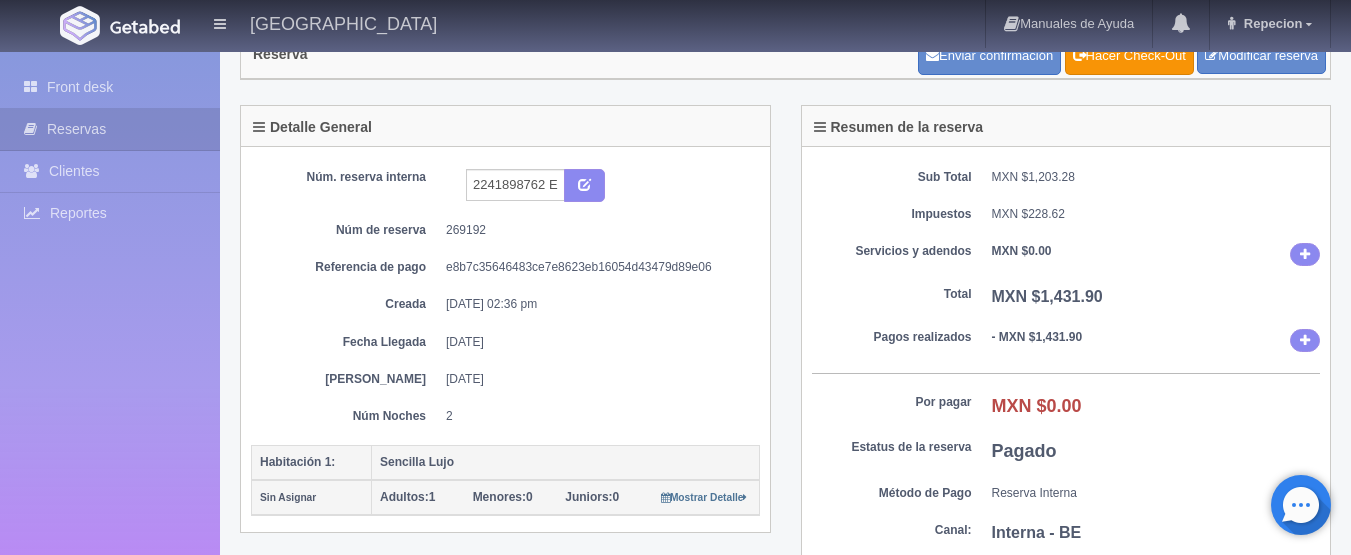 scroll, scrollTop: 100, scrollLeft: 0, axis: vertical 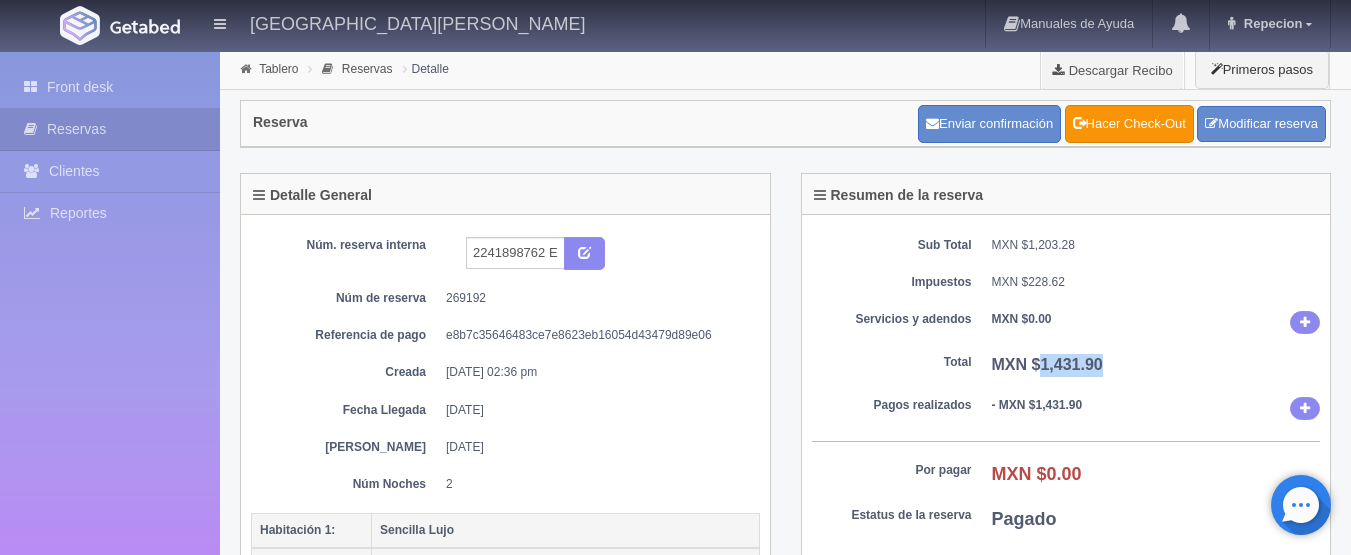 drag, startPoint x: 1101, startPoint y: 363, endPoint x: 1041, endPoint y: 366, distance: 60.074955 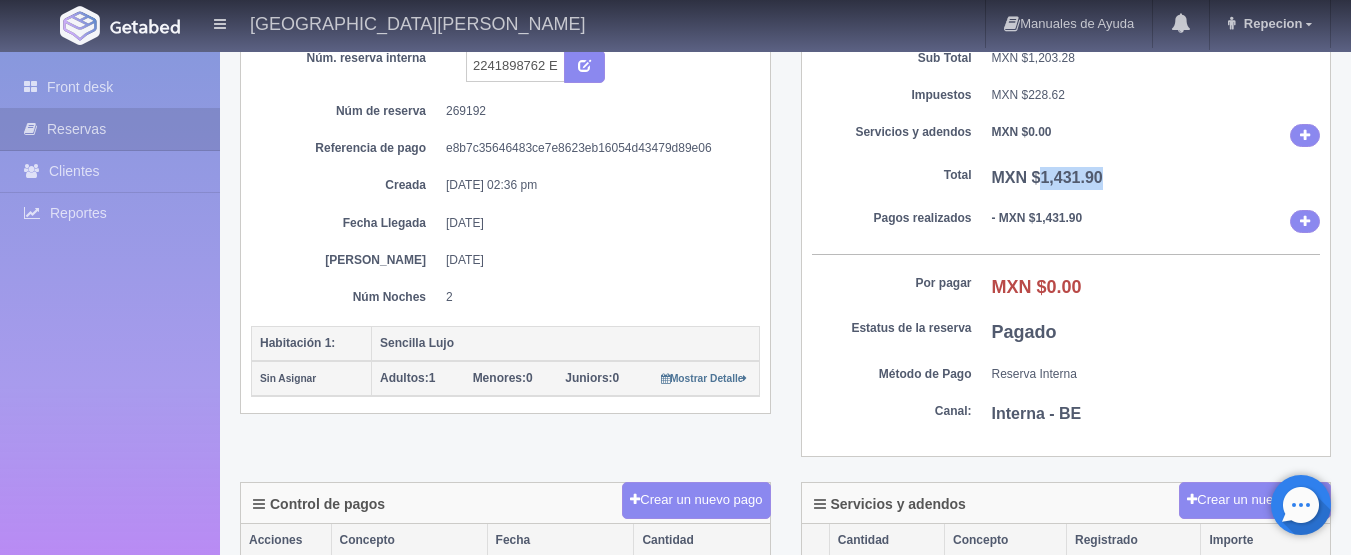 scroll, scrollTop: 200, scrollLeft: 0, axis: vertical 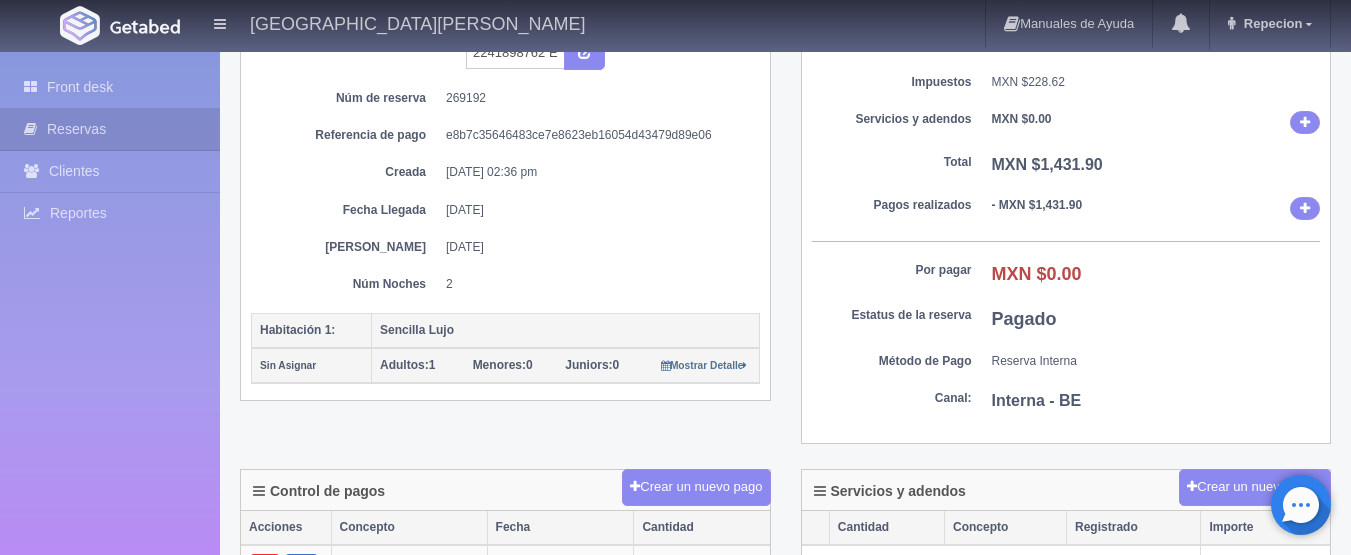 click on "Resumen de la reserva   Sub Total   MXN $1,203.28   Impuestos   MXN $228.62    Servicios y adendos     MXN $0.00   Total   MXN $1,431.90   Pagos realizados     - MXN $1,431.90     Por pagar
MXN $0.00   Total a recibir
MXN $1,431.90                               Estatus de la reserva   Pagado   Método de Pago   Reserva Interna   Canal:   Interna - BE" at bounding box center [1066, 221] 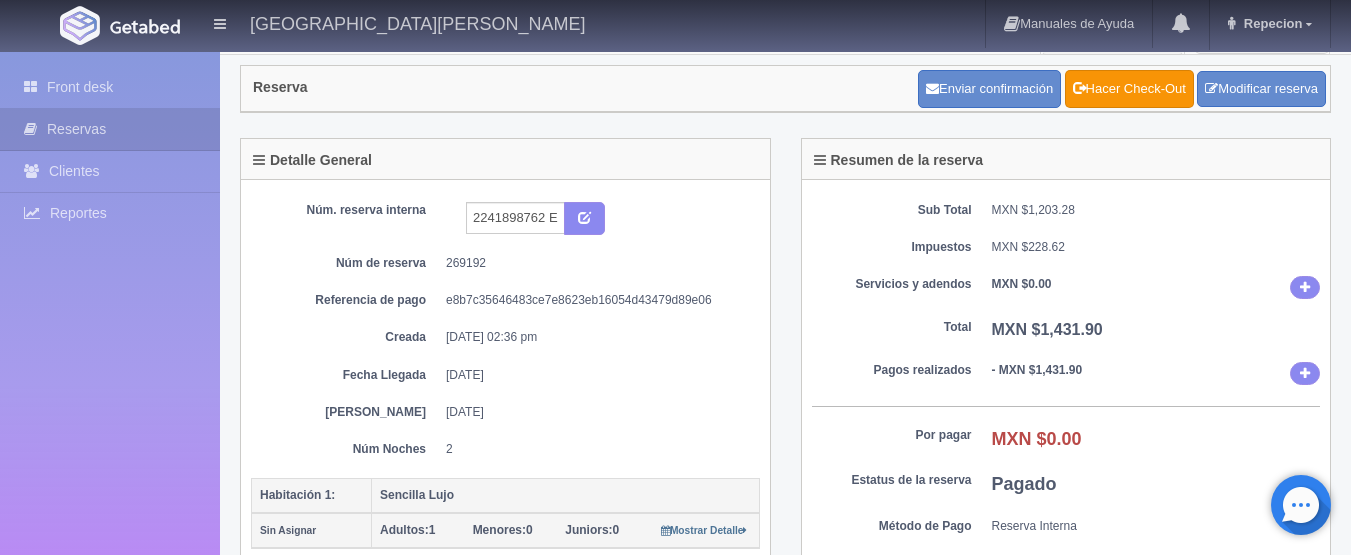 scroll, scrollTop: 0, scrollLeft: 0, axis: both 